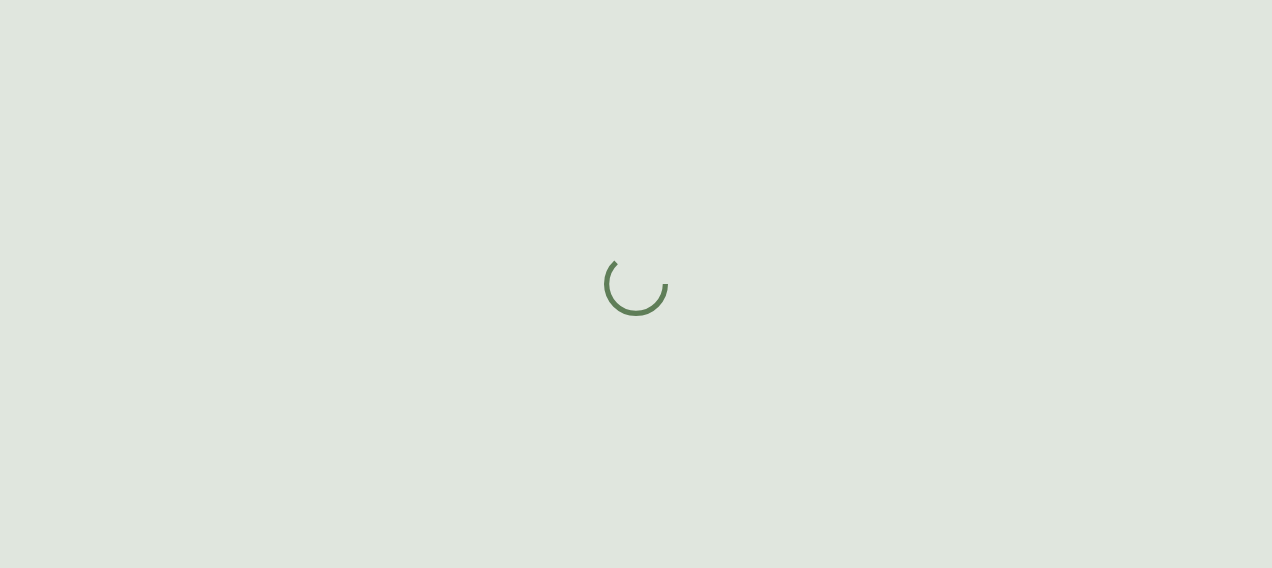 scroll, scrollTop: 0, scrollLeft: 0, axis: both 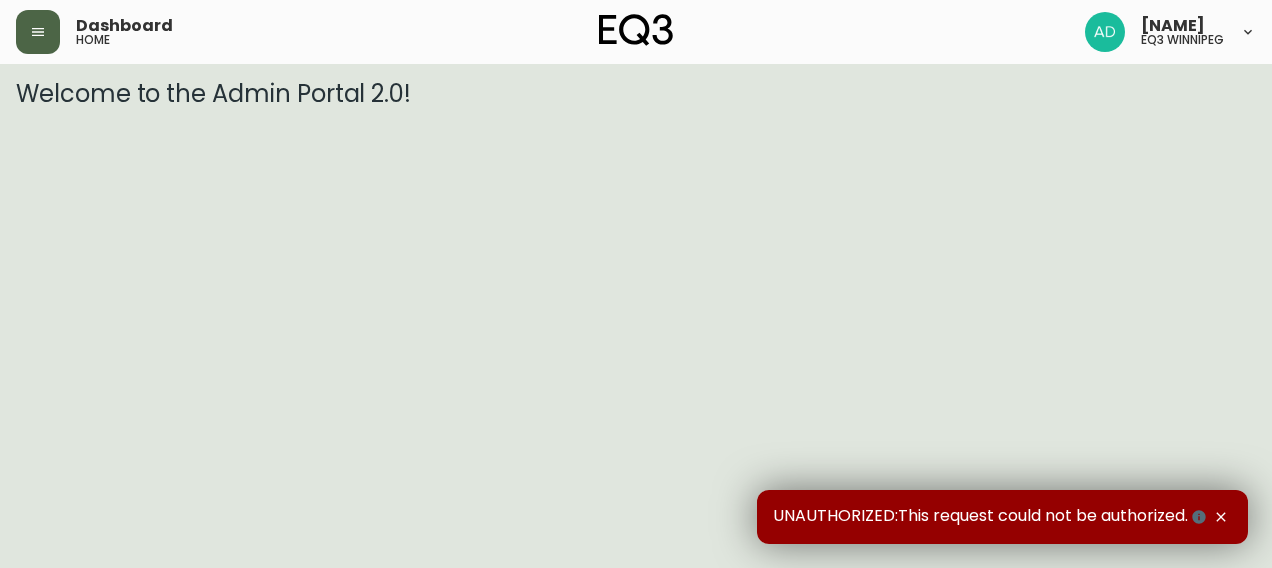 click 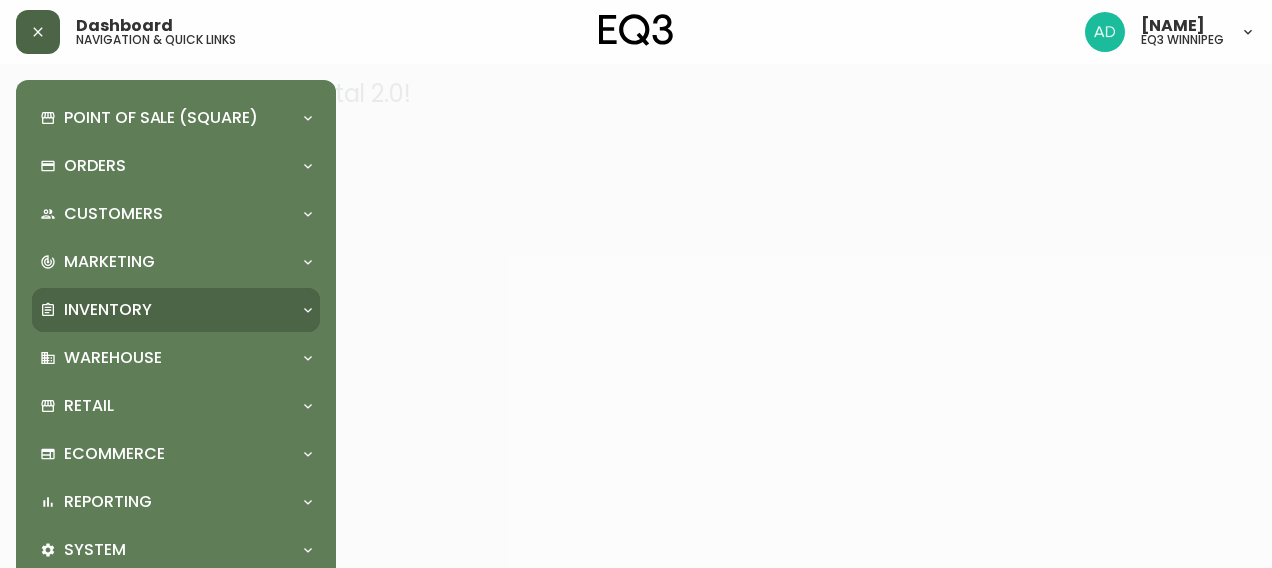 click on "Inventory" at bounding box center [108, 310] 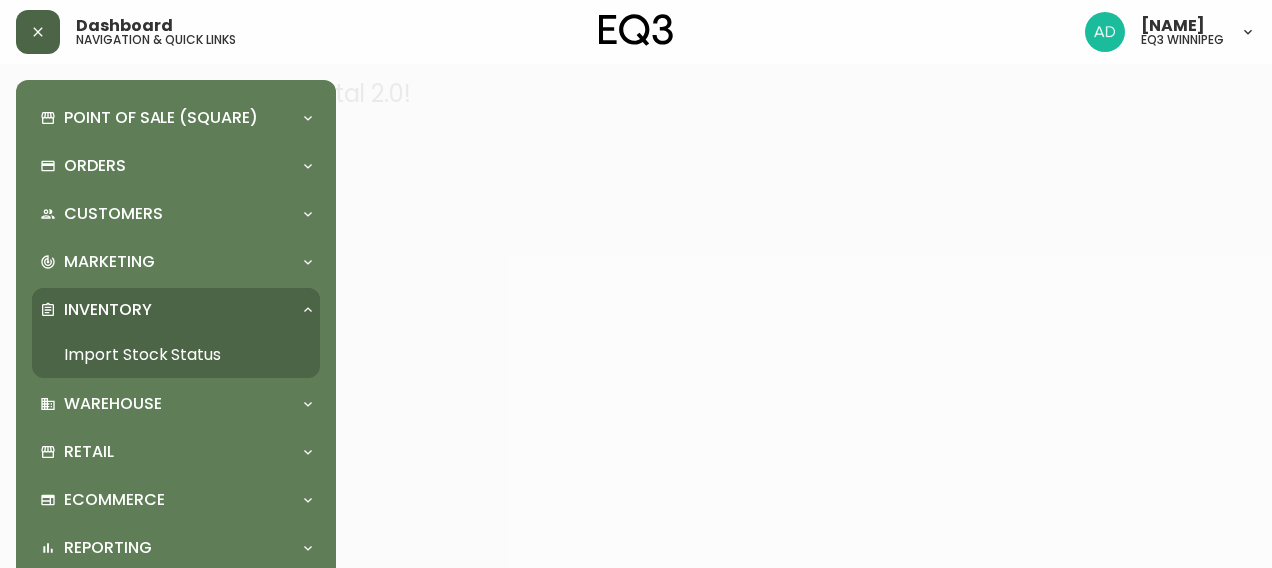 click on "Import Stock Status" at bounding box center (176, 355) 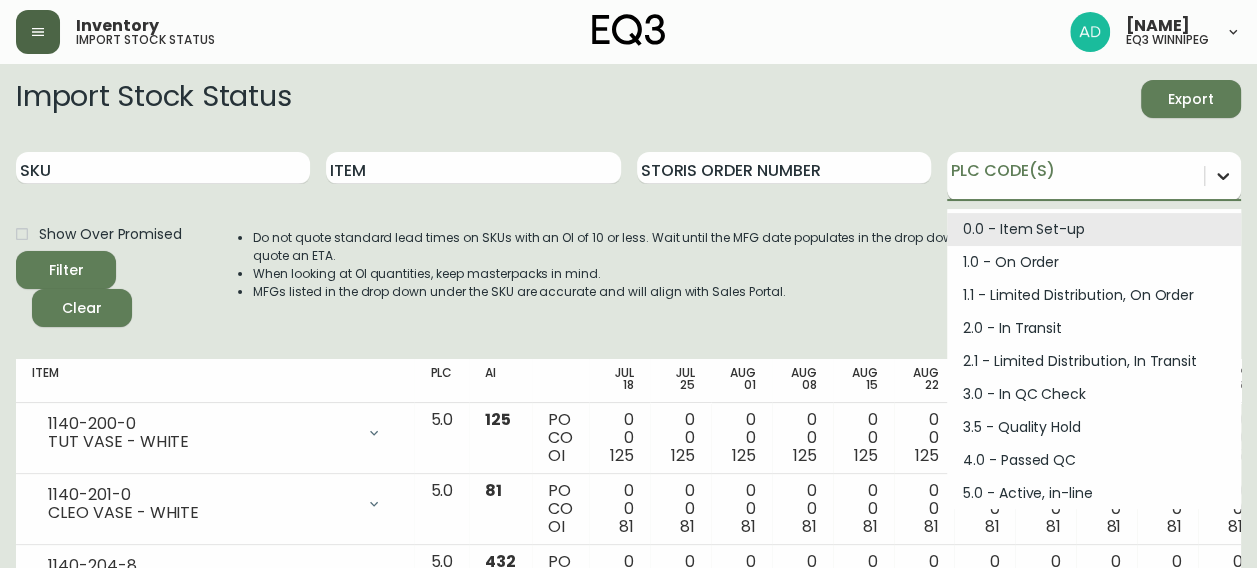 drag, startPoint x: 1216, startPoint y: 184, endPoint x: 1236, endPoint y: 180, distance: 20.396078 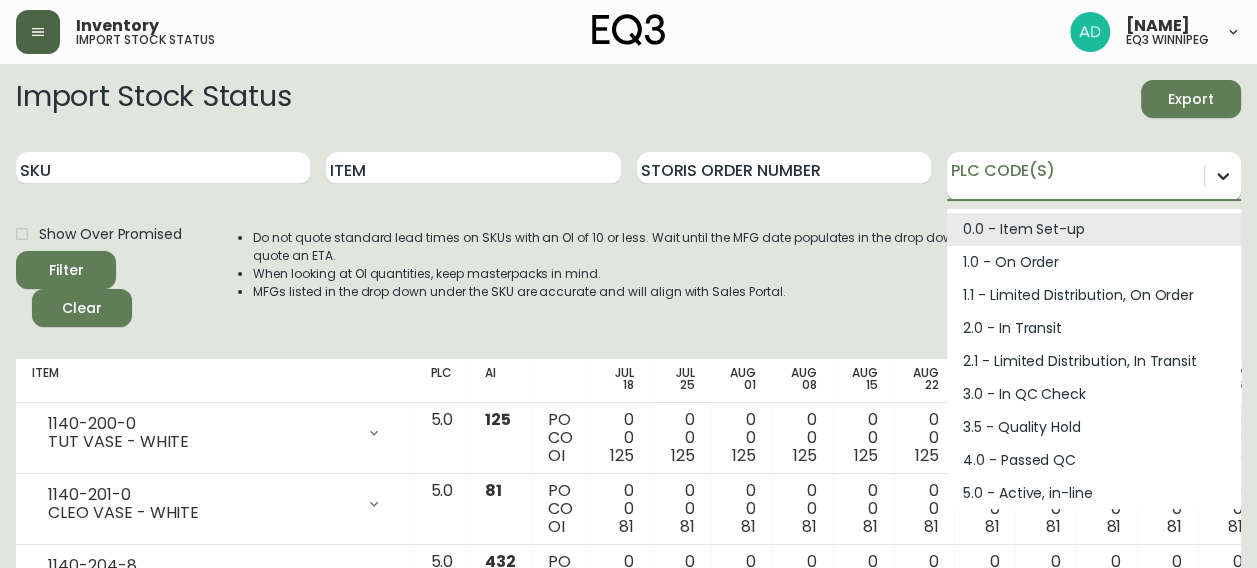 click at bounding box center (1223, 176) 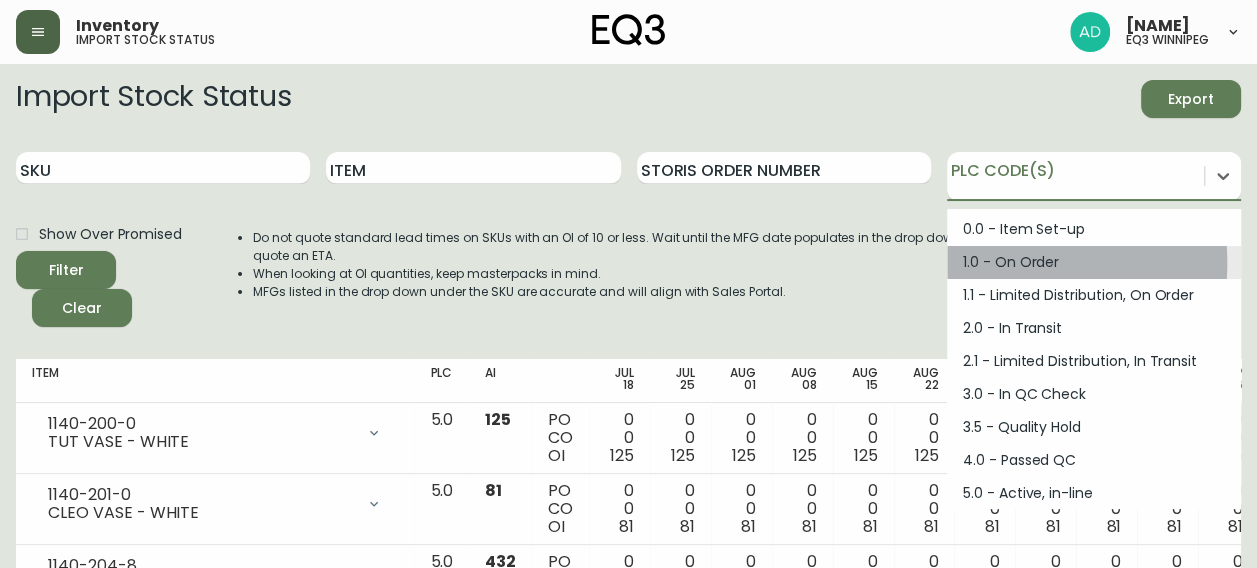 click on "1.0 - On Order" at bounding box center (1094, 262) 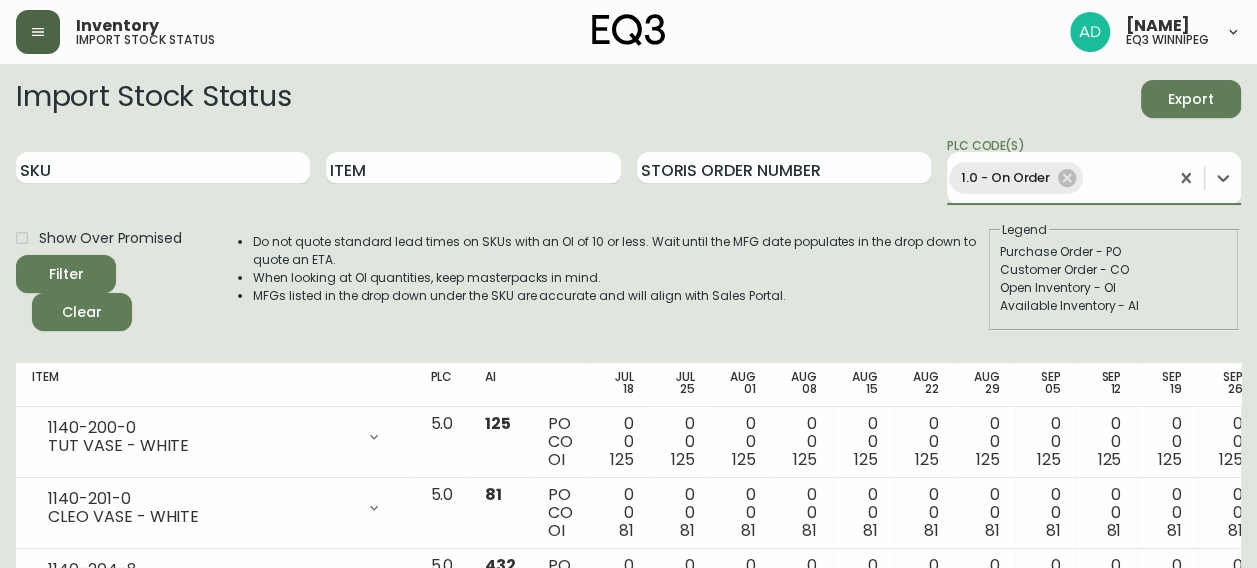 click on "Filter" at bounding box center (66, 274) 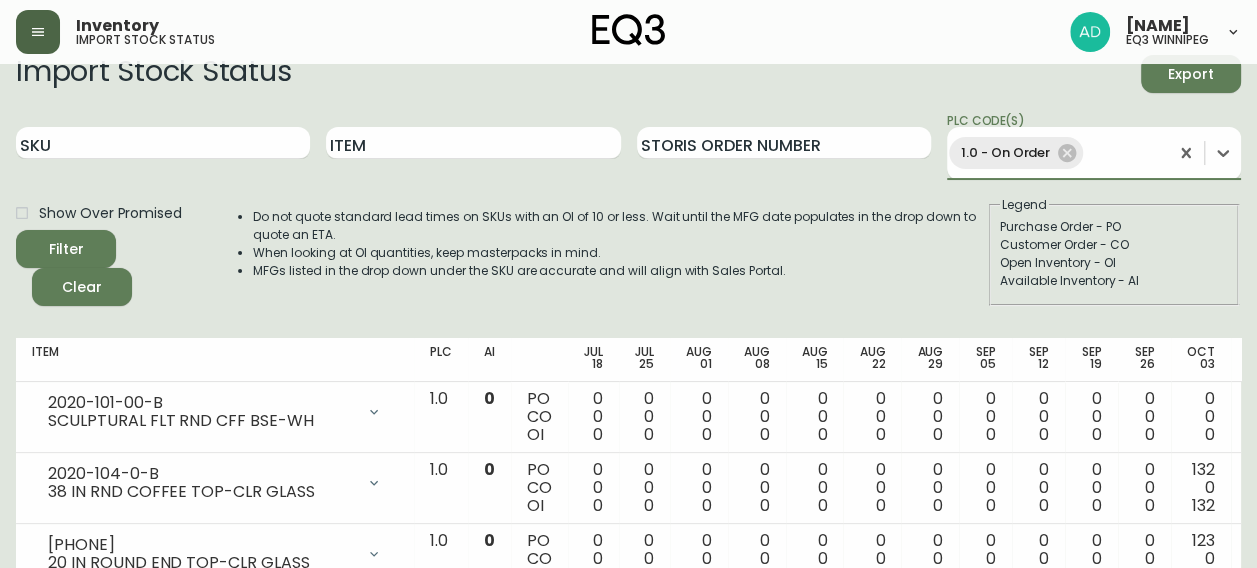 scroll, scrollTop: 0, scrollLeft: 0, axis: both 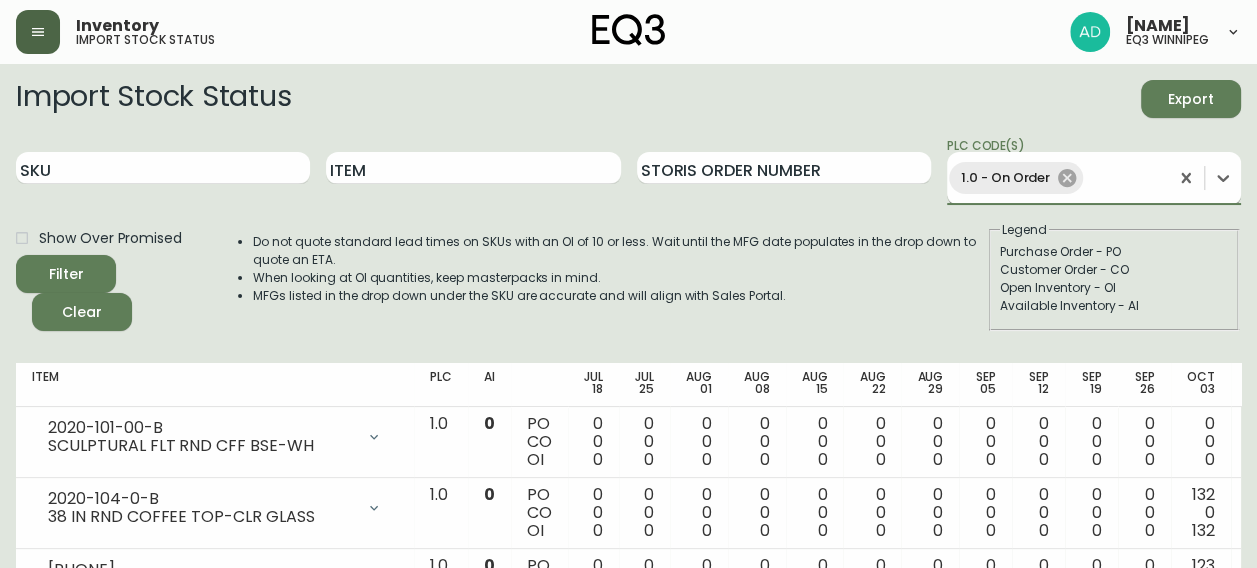 click on "1.0 - On Order" at bounding box center [1016, 178] 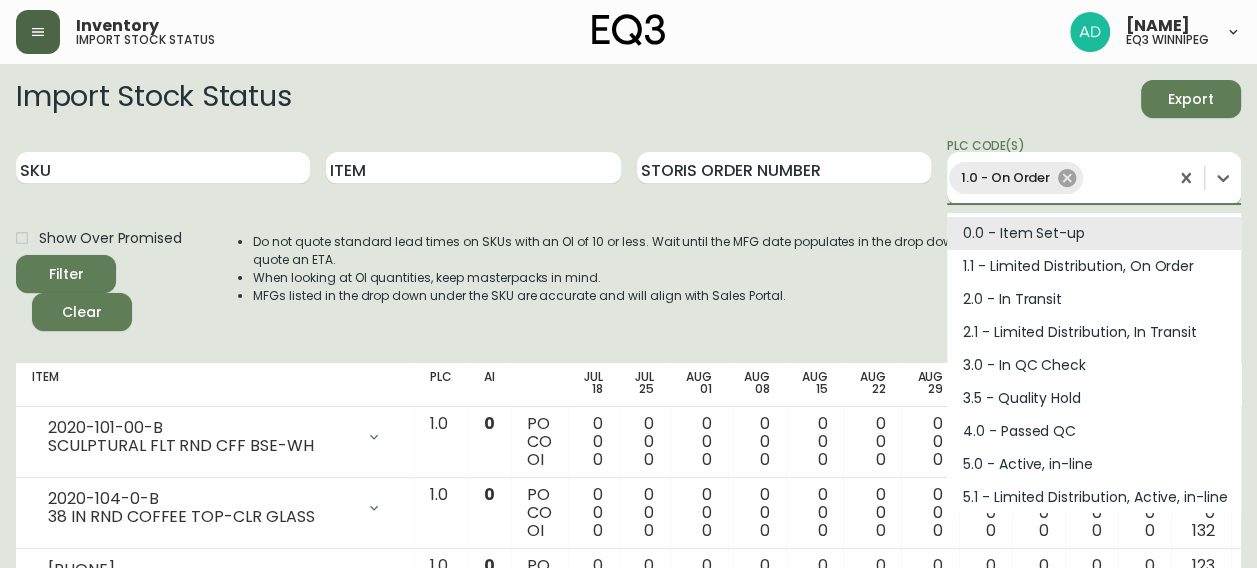 click 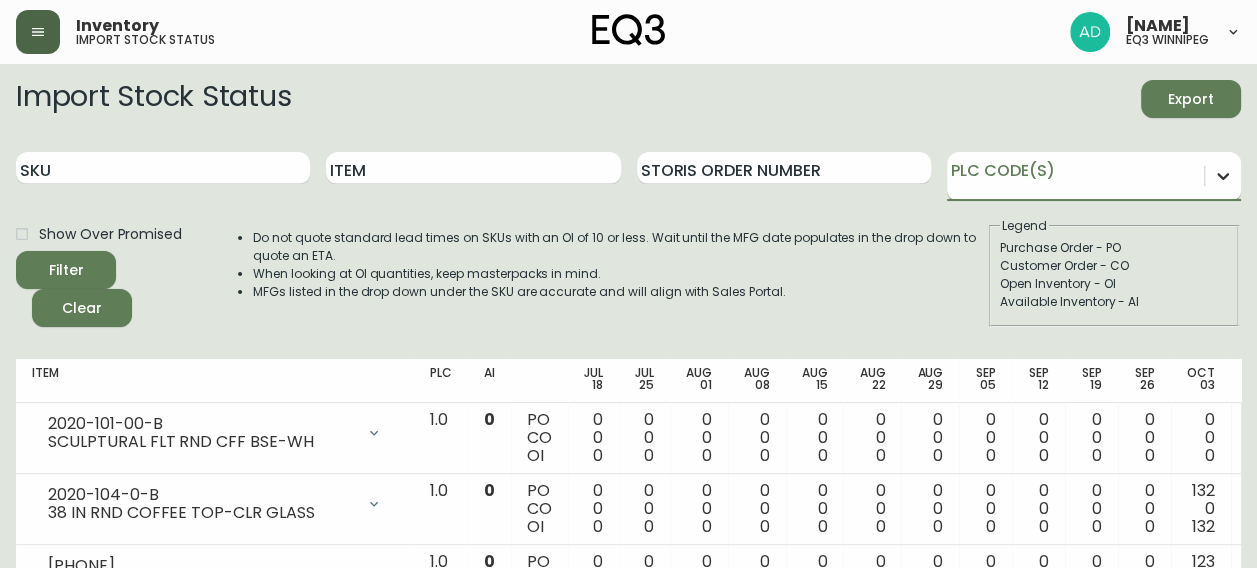 click 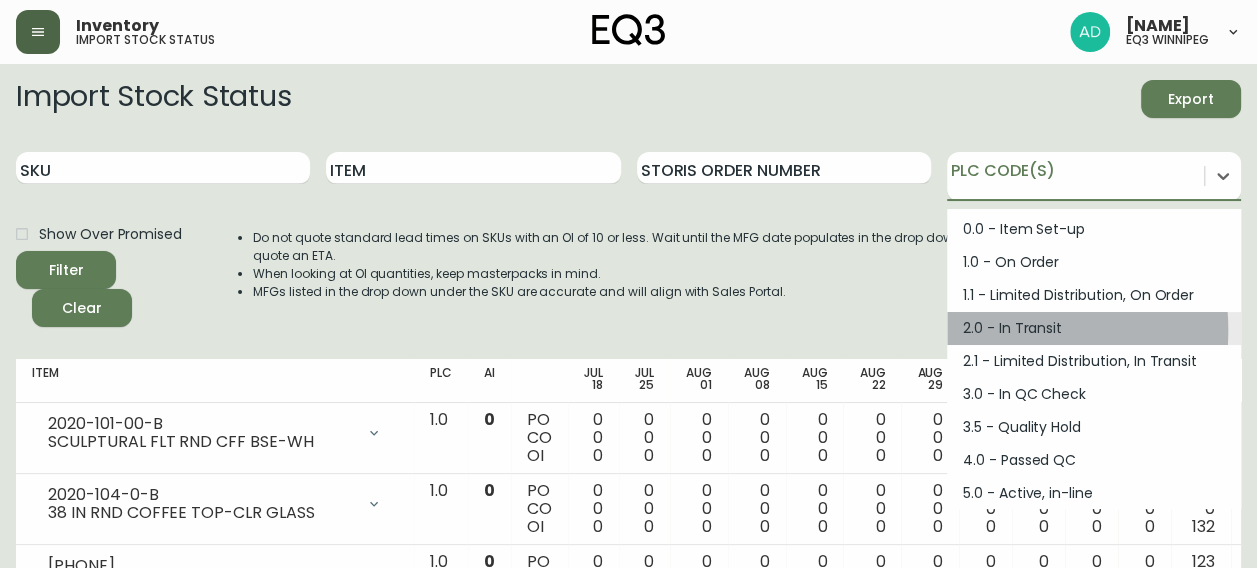 click on "2.0 -  In Transit" at bounding box center (1094, 328) 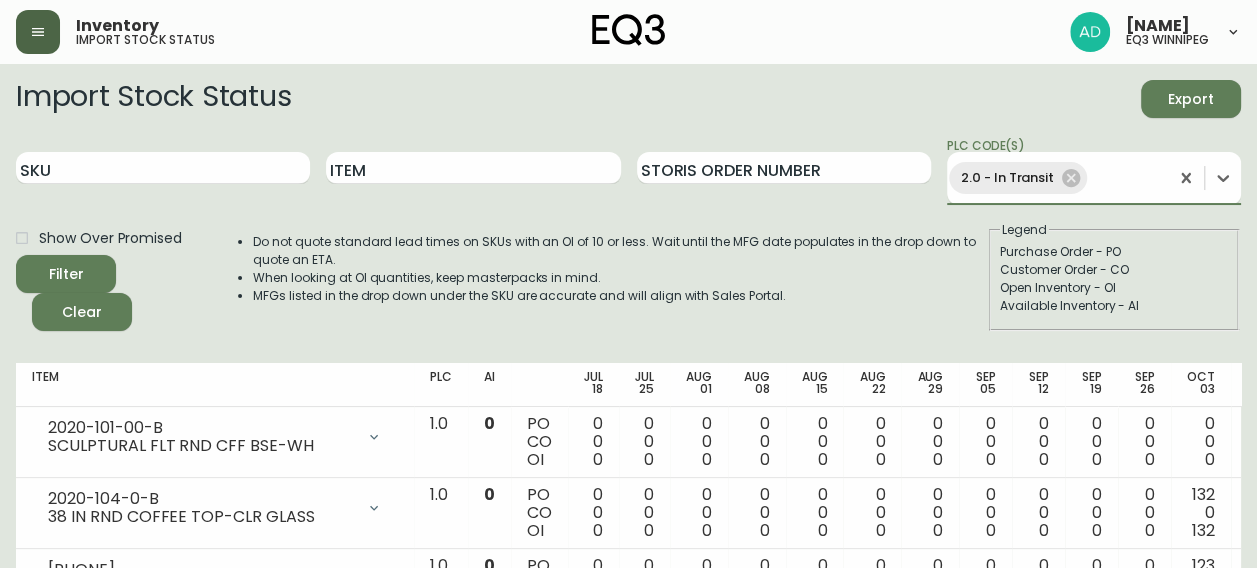 click on "Filter" at bounding box center [66, 274] 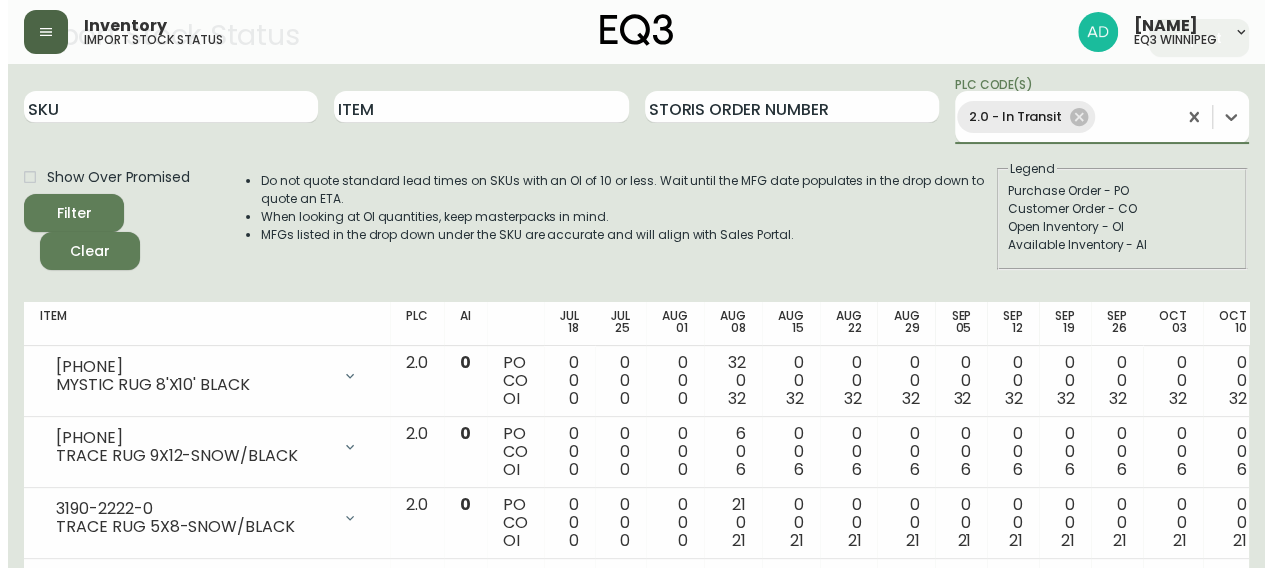 scroll, scrollTop: 0, scrollLeft: 0, axis: both 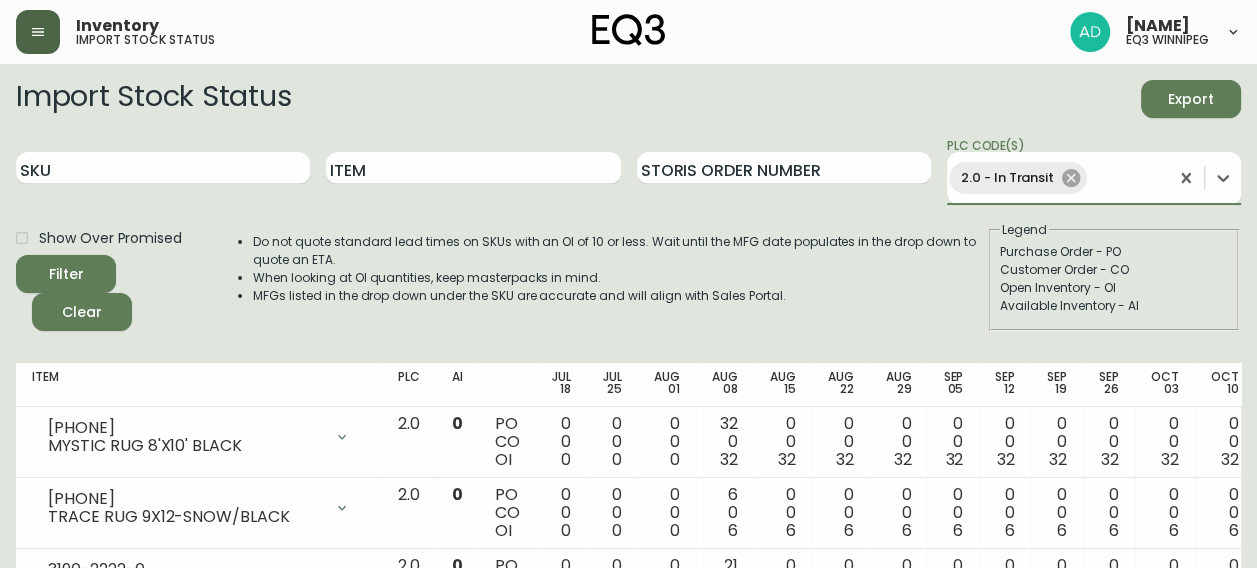 click 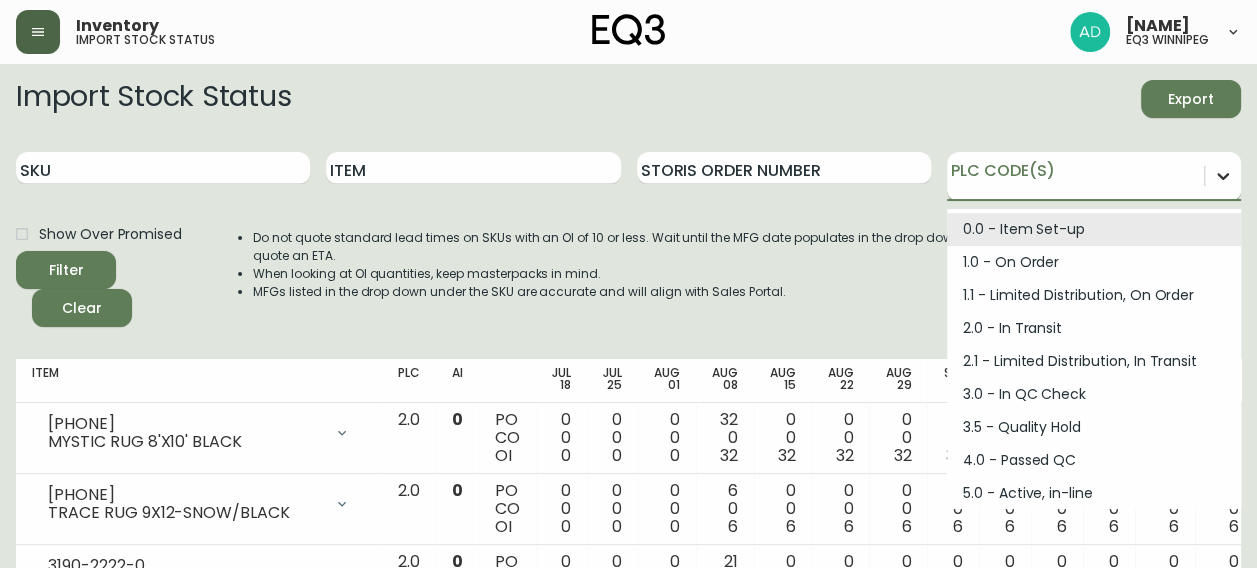 click 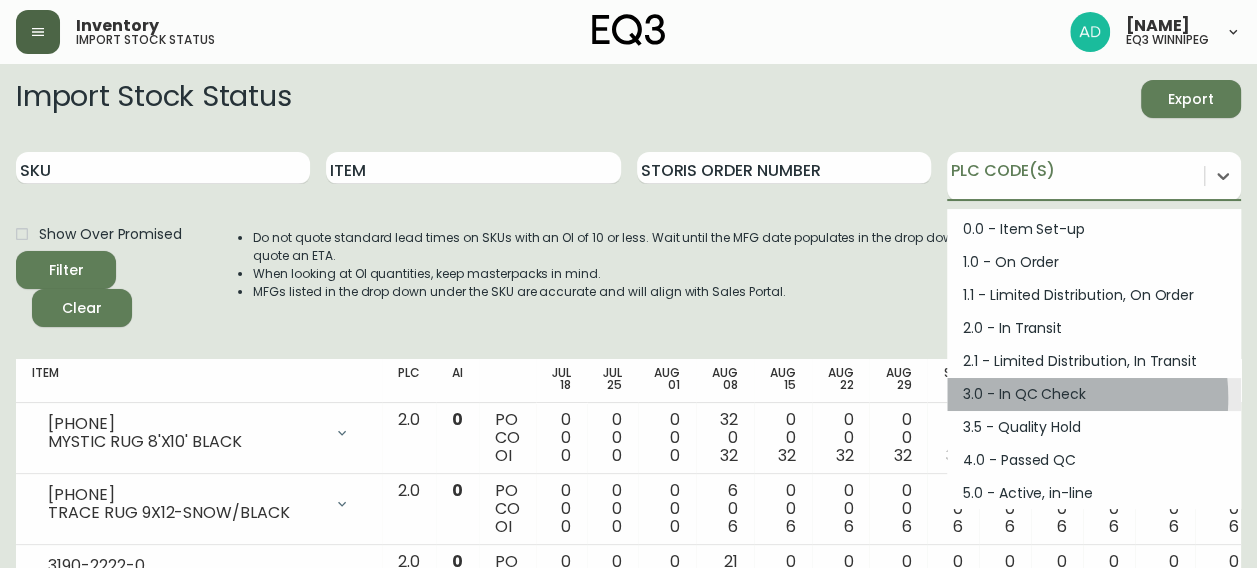 click on "3.0 - In QC Check" at bounding box center (1094, 394) 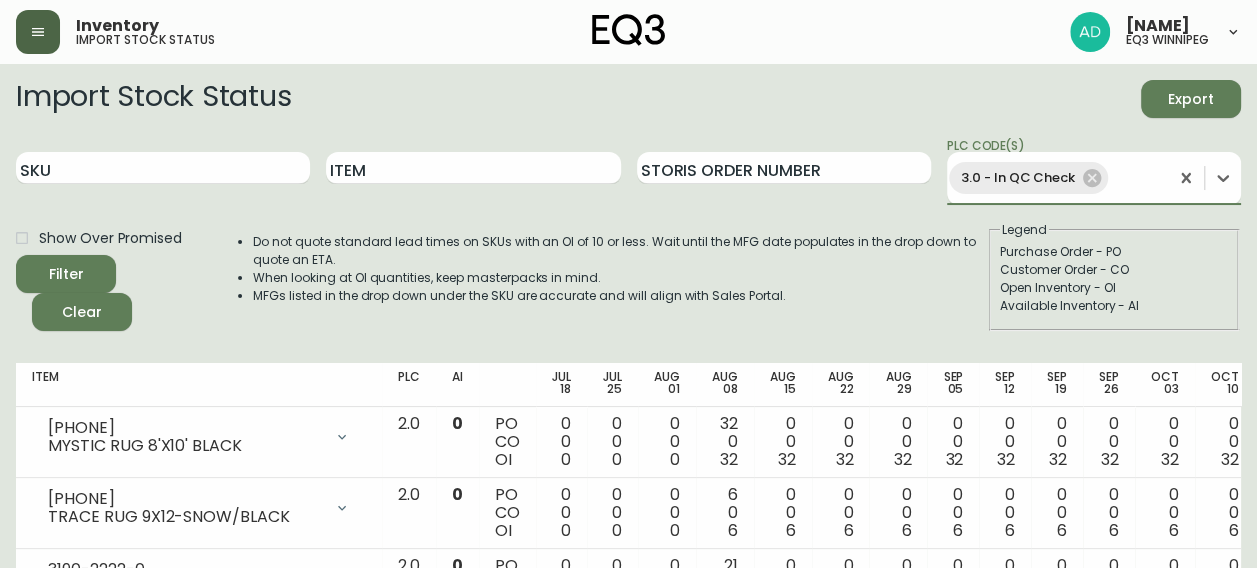 click on "Filter" at bounding box center [66, 274] 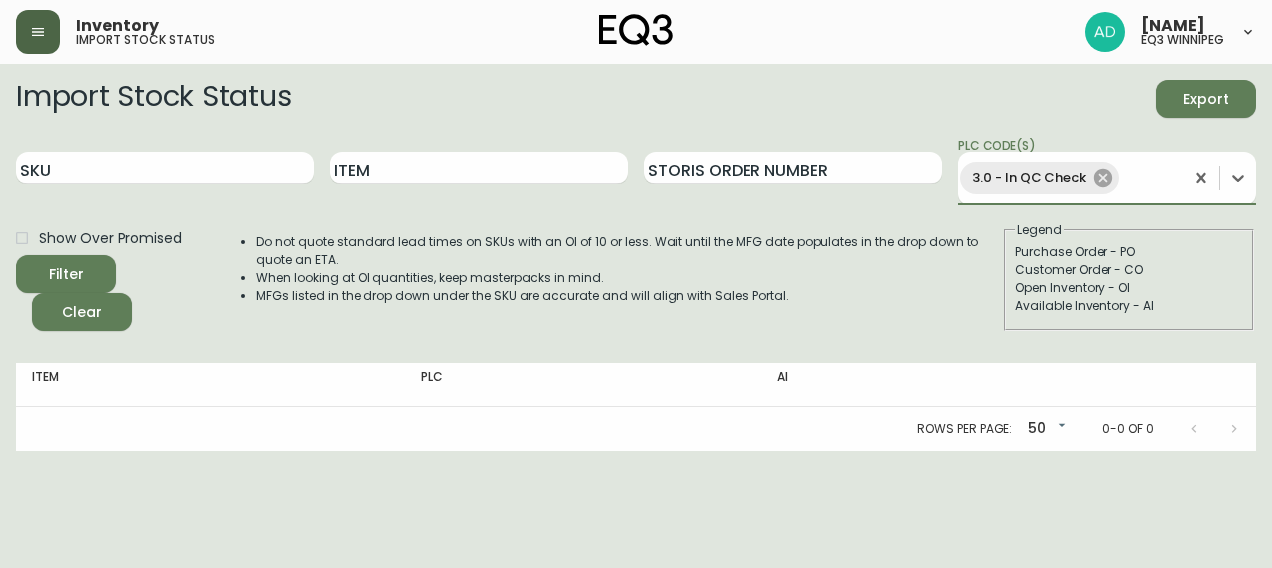 click 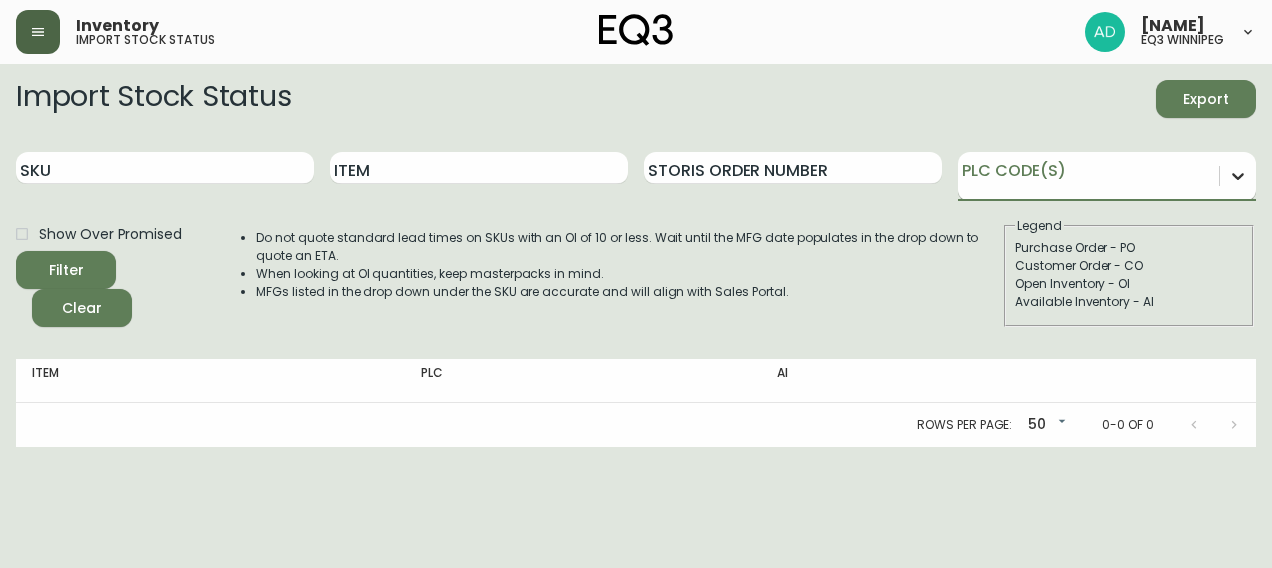 click on "Import Stock Status Export SKU Item Storis Order Number   option 3.0 - In QC Check, deselected.     0 results available. Select is focused ,type to refine list, press Down to open the menu,  press left to focus selected values PLC Code(s) Show Over Promised Filter Clear Do not quote standard lead times on SKUs with an OI of 10 or less. Wait until the MFG date populates in the drop down to quote an ETA. When looking at OI quantities, keep masterpacks in mind. MFGs listed in the drop down under the SKU are accurate and will align with Sales Portal. Legend Purchase Order - PO Customer Order - CO Open Inventory - OI Available Inventory - AI Item PLC AI Rows per page: 50 50 0-0 of 0" at bounding box center [636, 263] 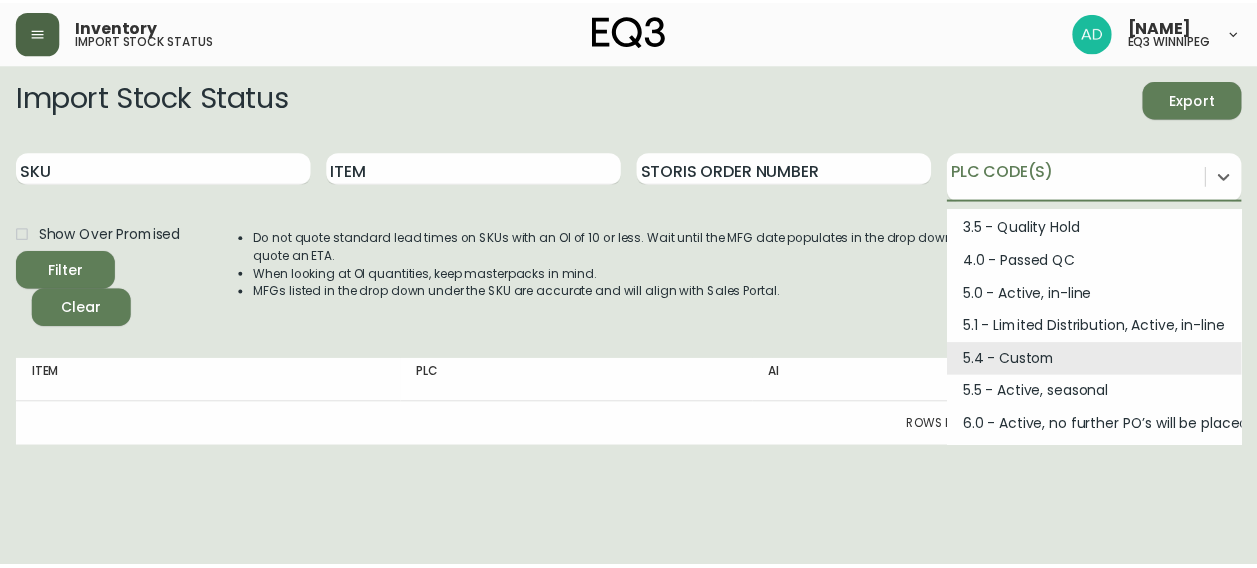scroll, scrollTop: 0, scrollLeft: 0, axis: both 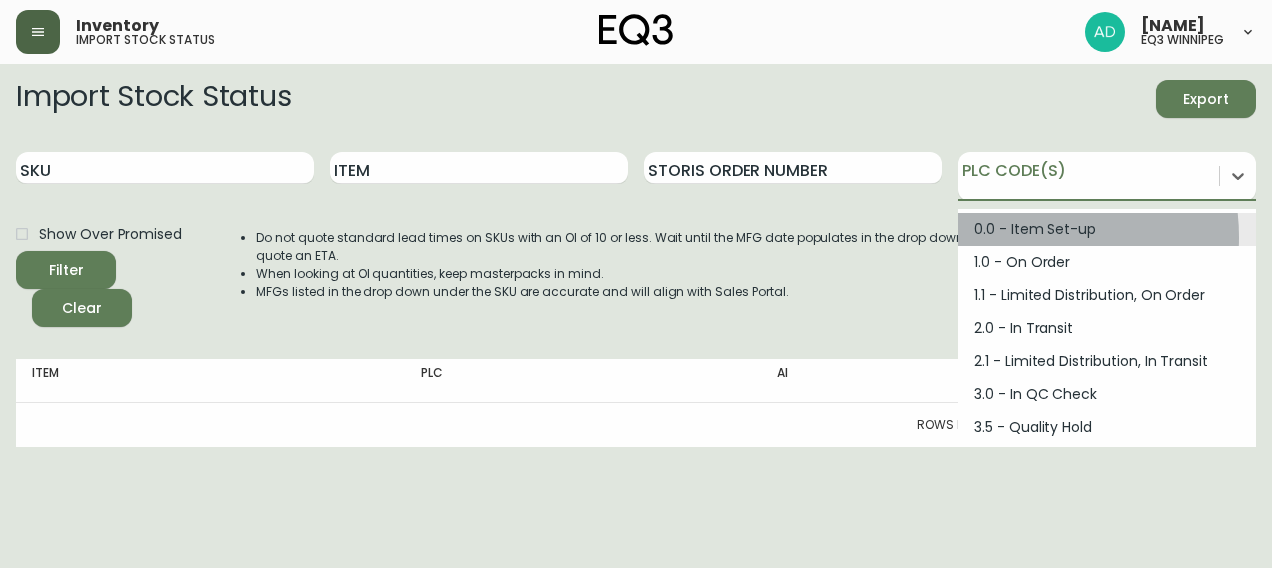 click on "0.0 -  Item Set-up" at bounding box center [1107, 229] 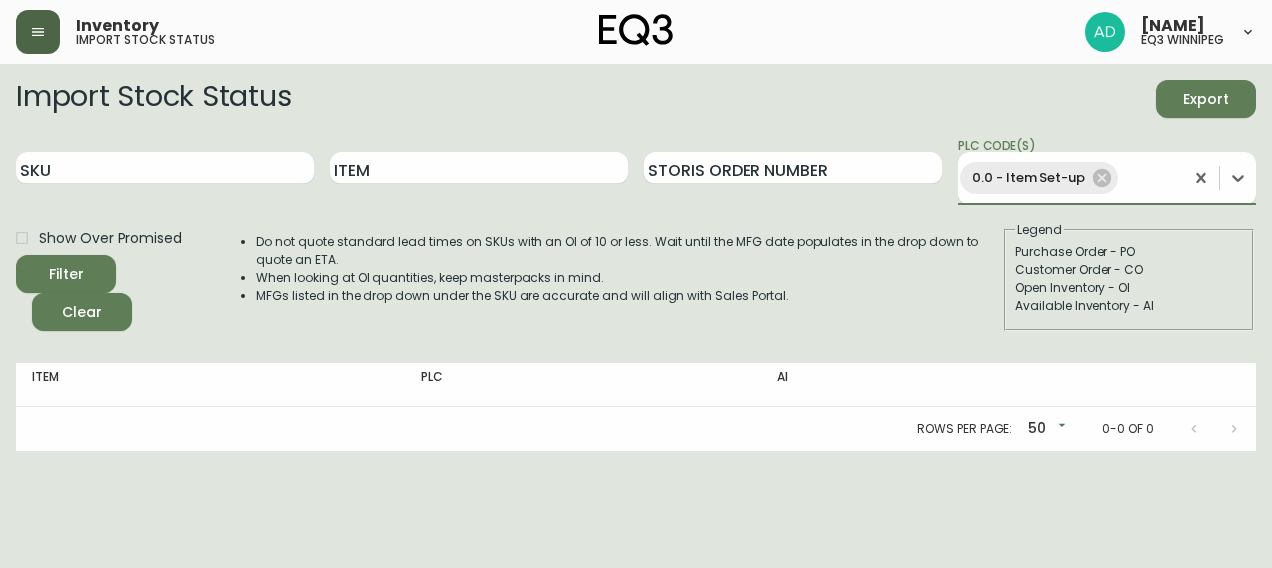 click on "Filter" at bounding box center [66, 274] 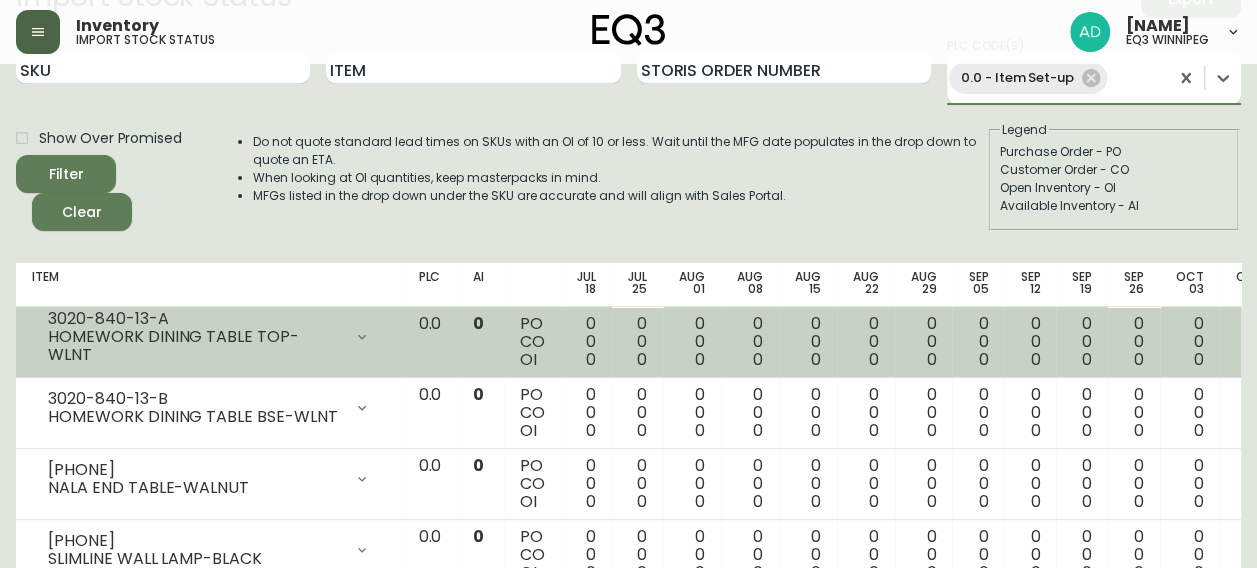 scroll, scrollTop: 0, scrollLeft: 0, axis: both 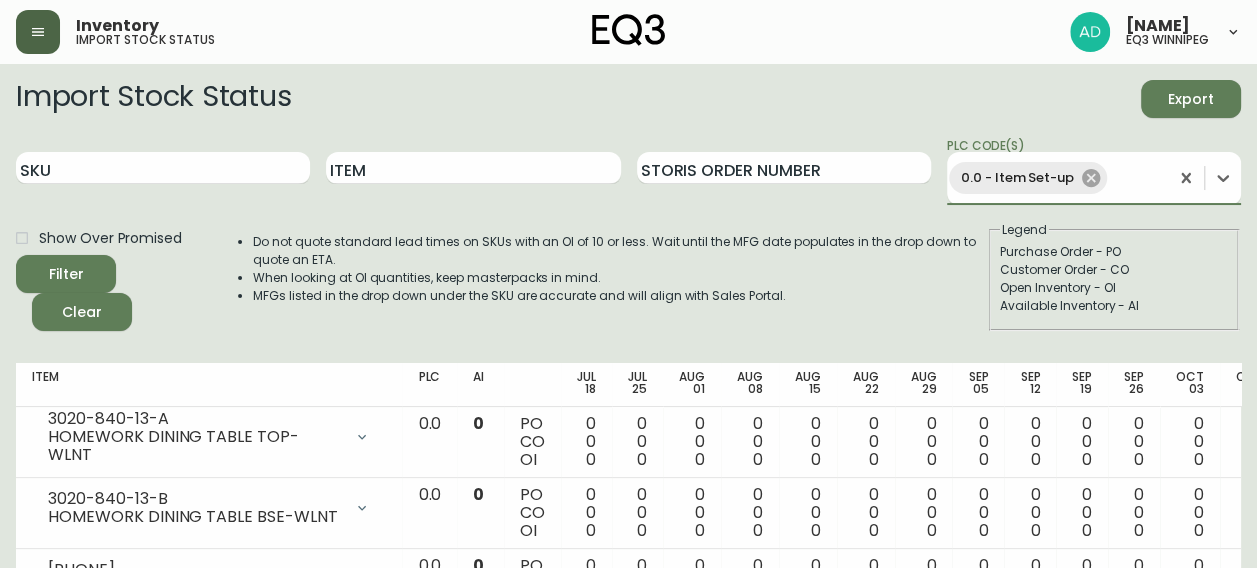 click 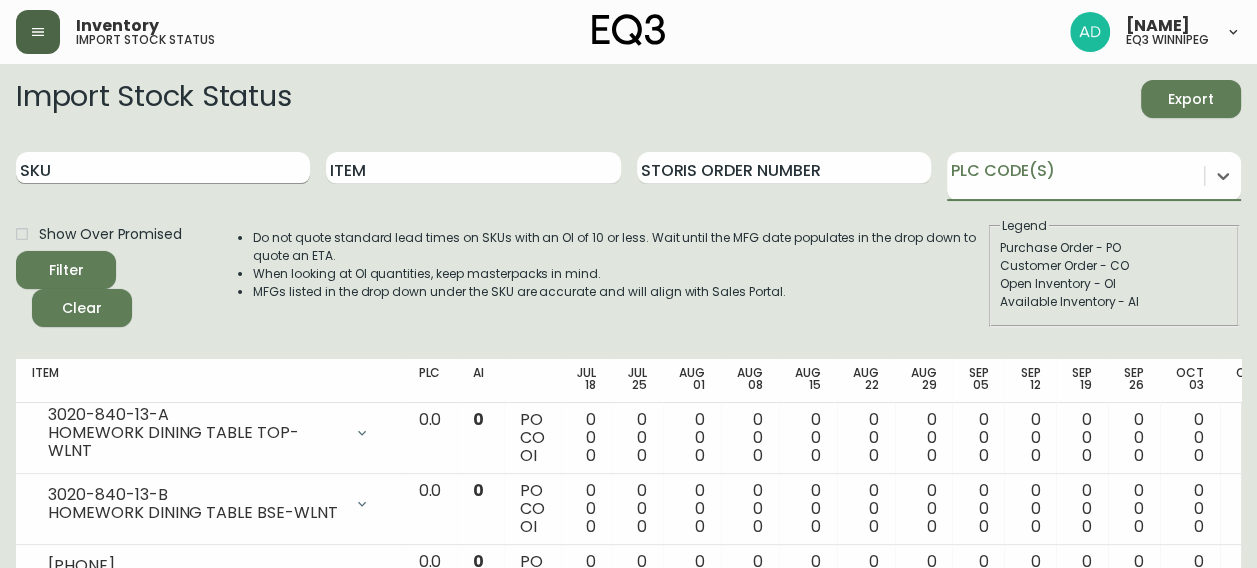 click on "SKU" at bounding box center (163, 168) 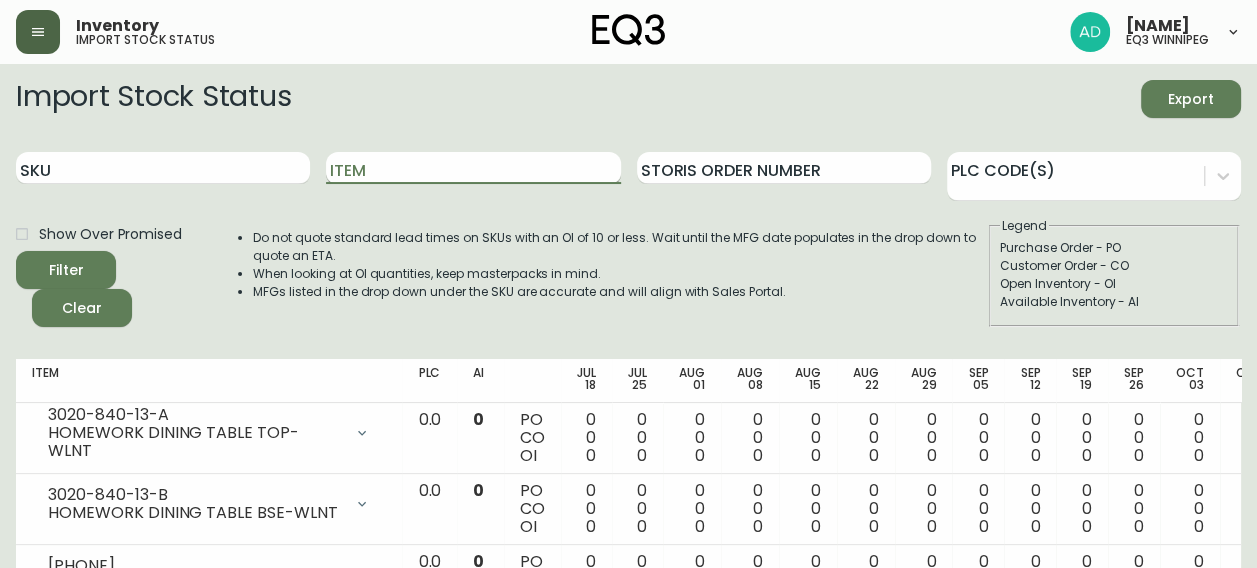 click on "Item" at bounding box center (473, 168) 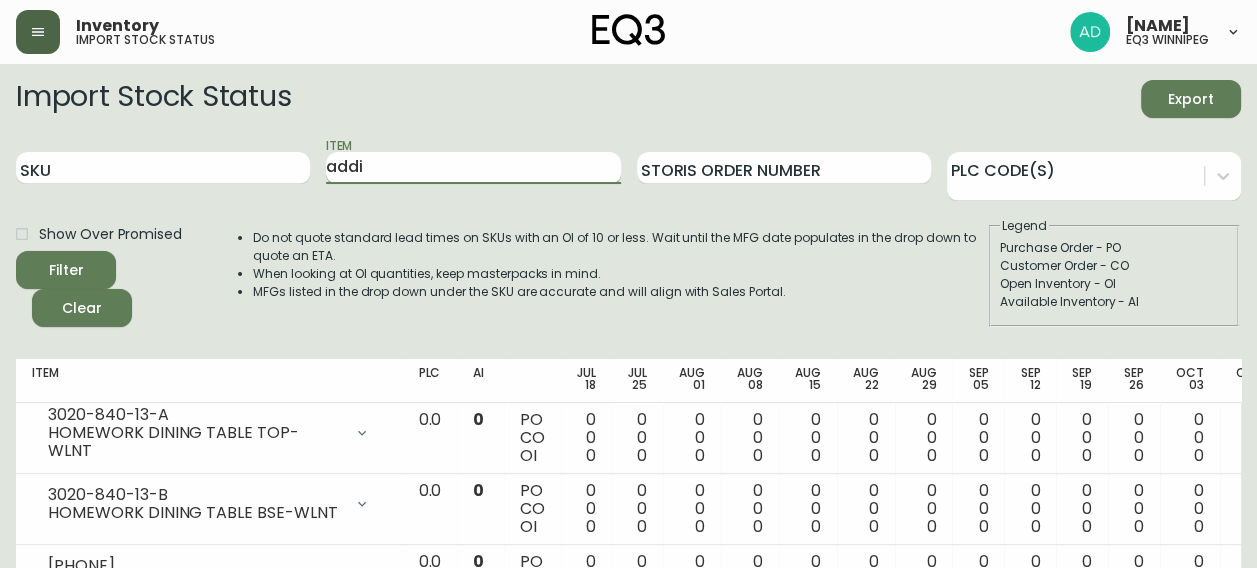 click on "Filter" at bounding box center [66, 270] 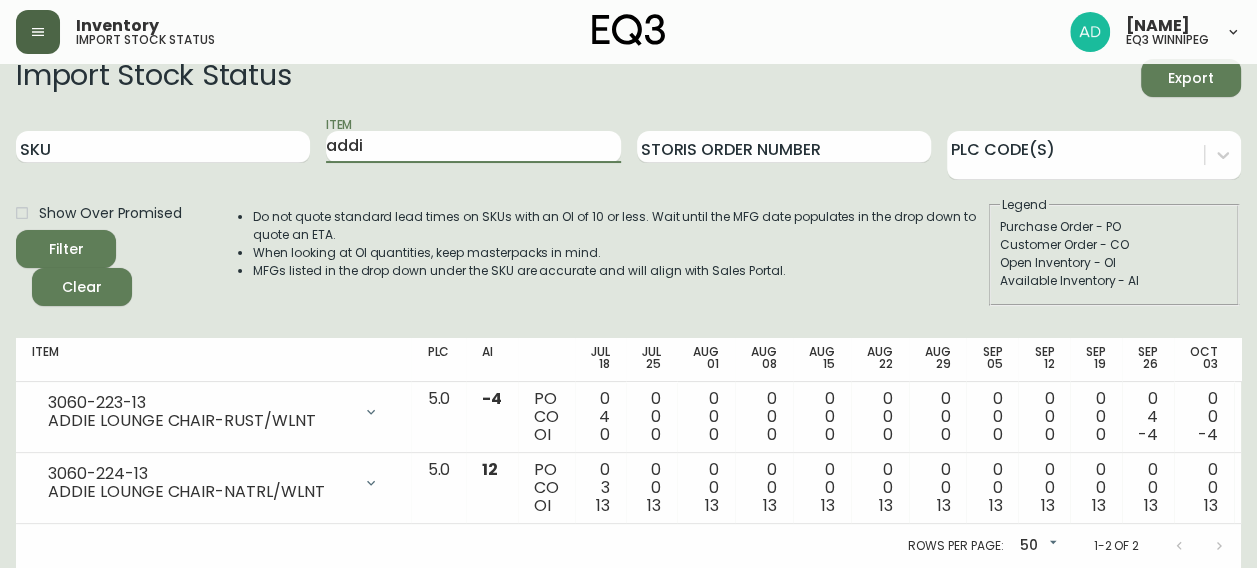 scroll, scrollTop: 36, scrollLeft: 0, axis: vertical 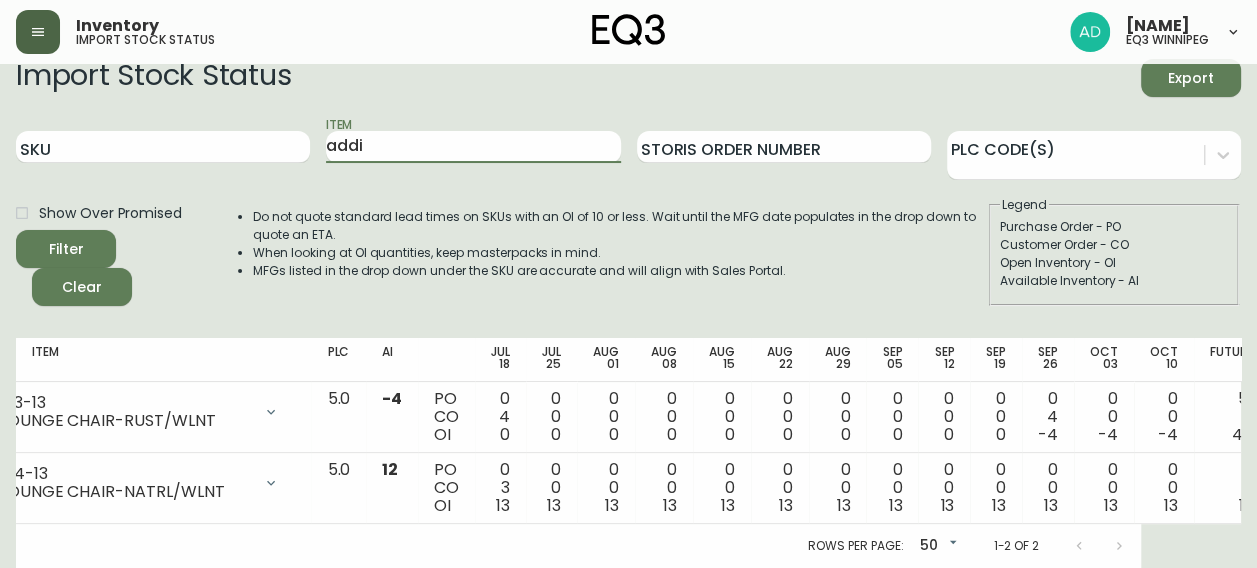 drag, startPoint x: 371, startPoint y: 132, endPoint x: 227, endPoint y: 150, distance: 145.12064 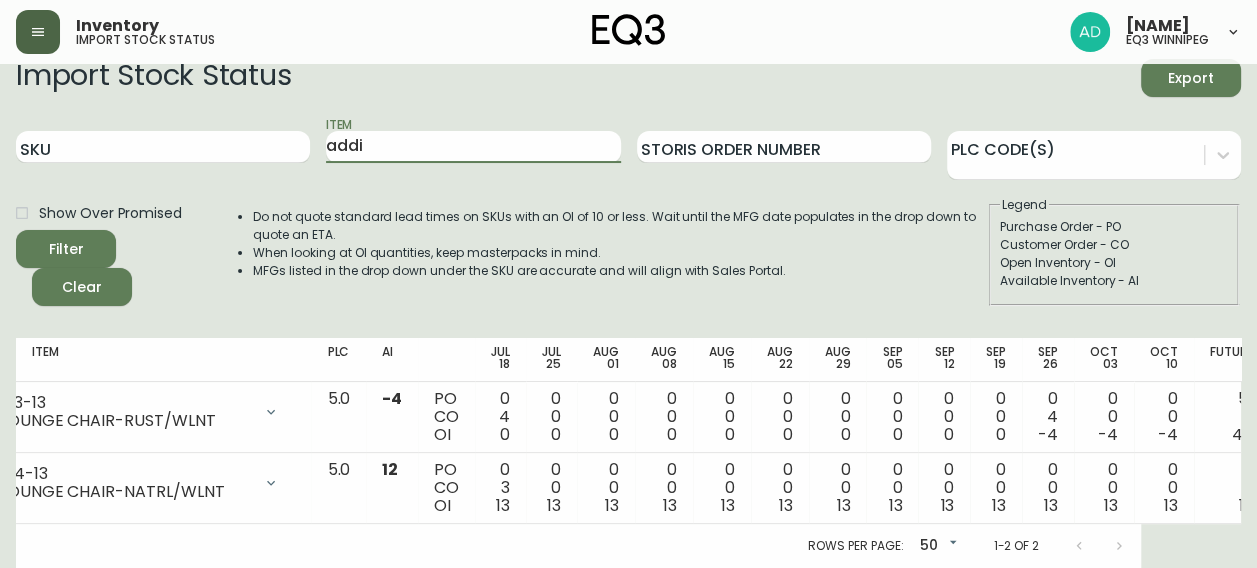 click on "SKU Item addi Storis Order Number PLC Code(s)" at bounding box center (628, 147) 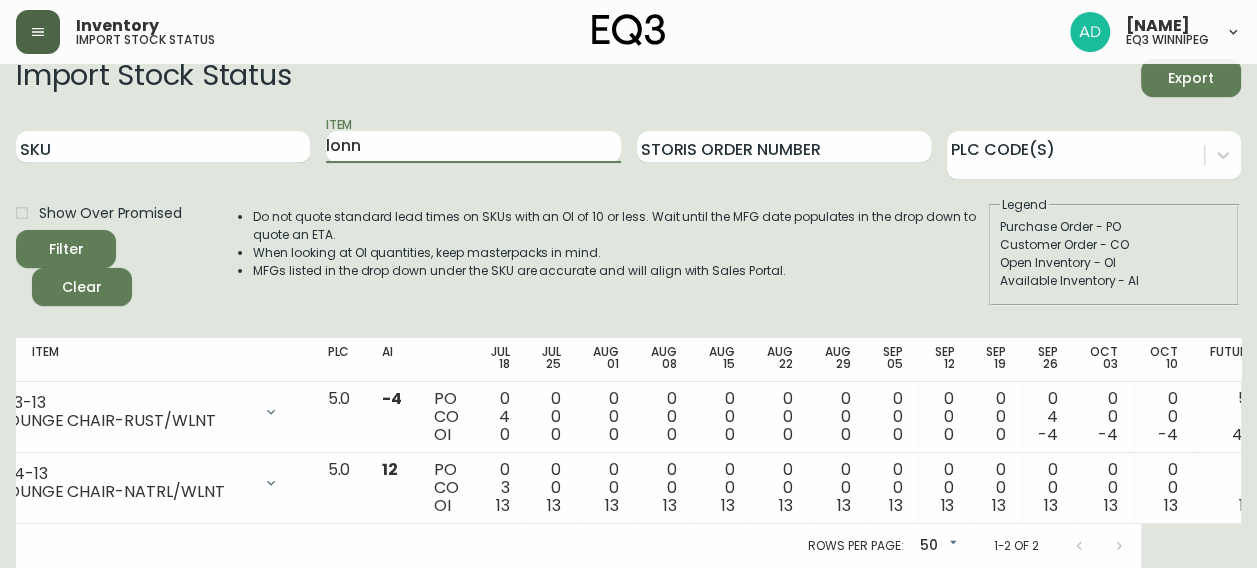 type on "lonn" 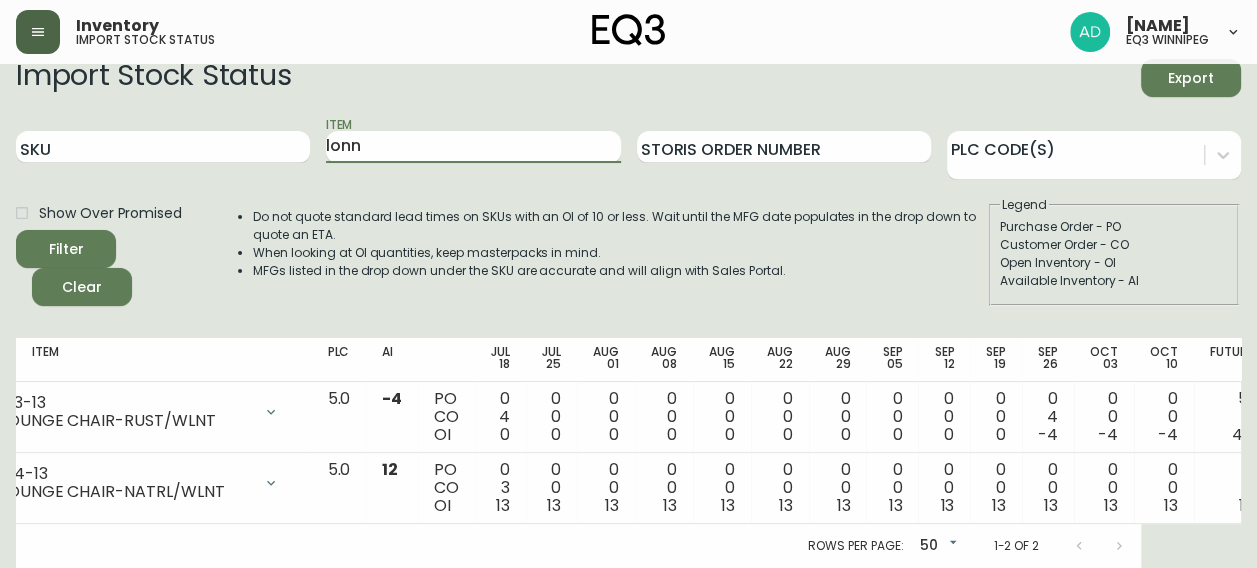click on "Filter" at bounding box center [66, 249] 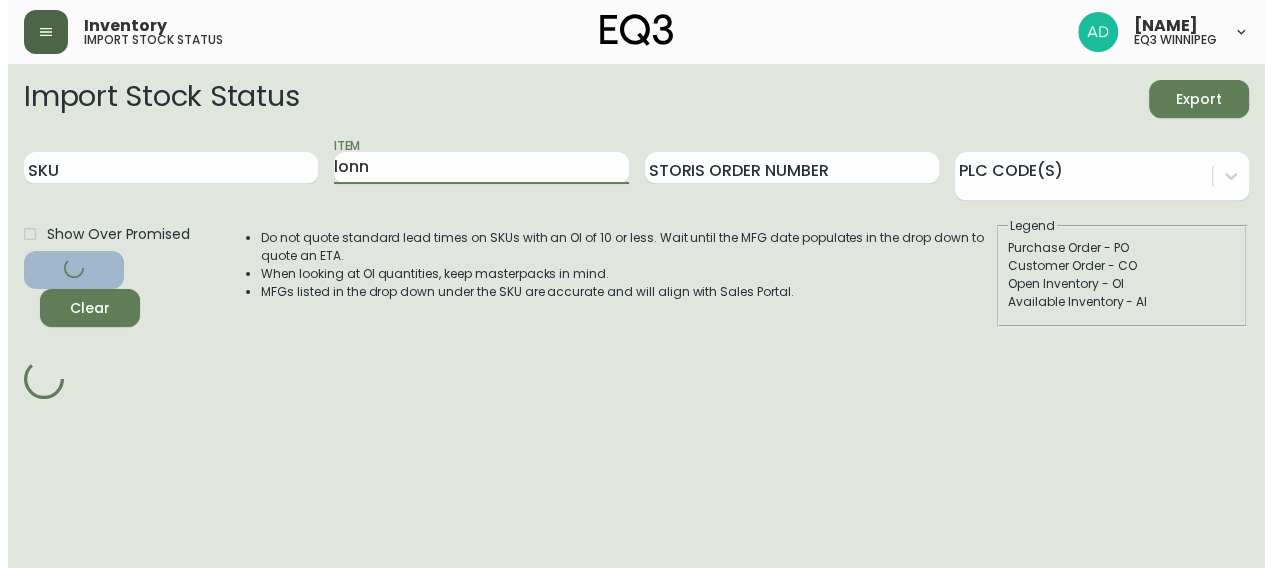 scroll, scrollTop: 0, scrollLeft: 0, axis: both 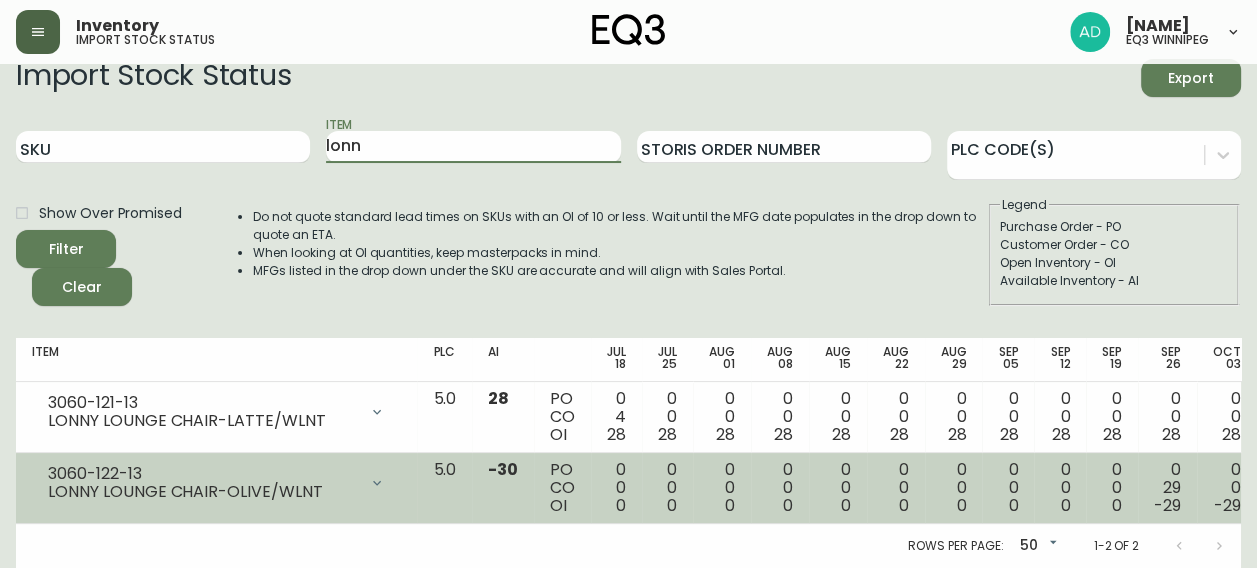 click 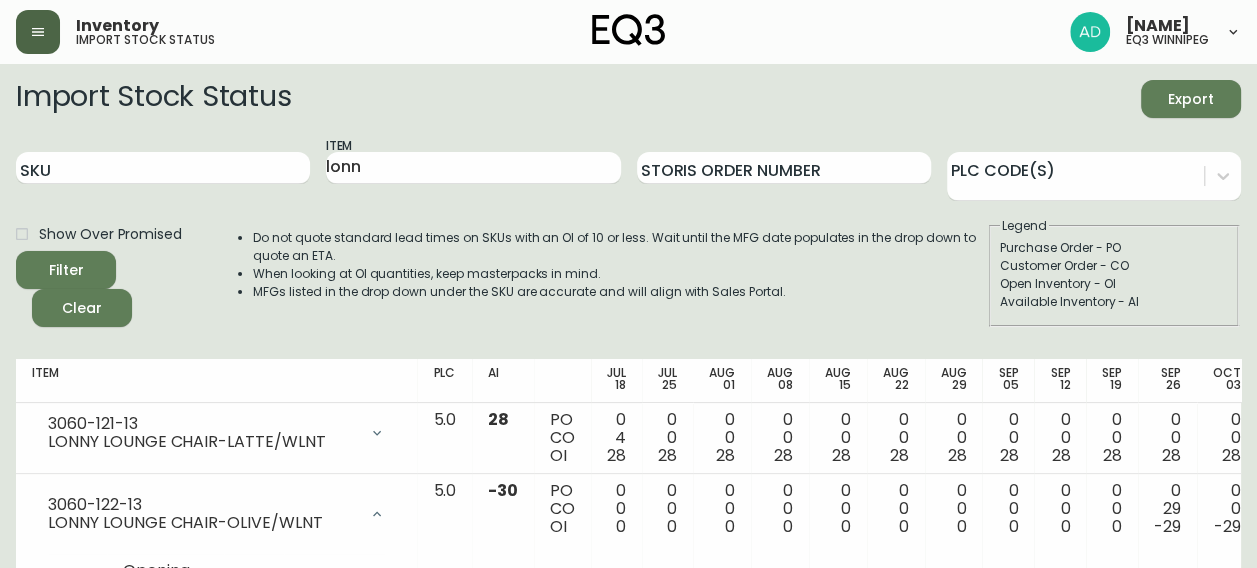 scroll, scrollTop: 0, scrollLeft: 0, axis: both 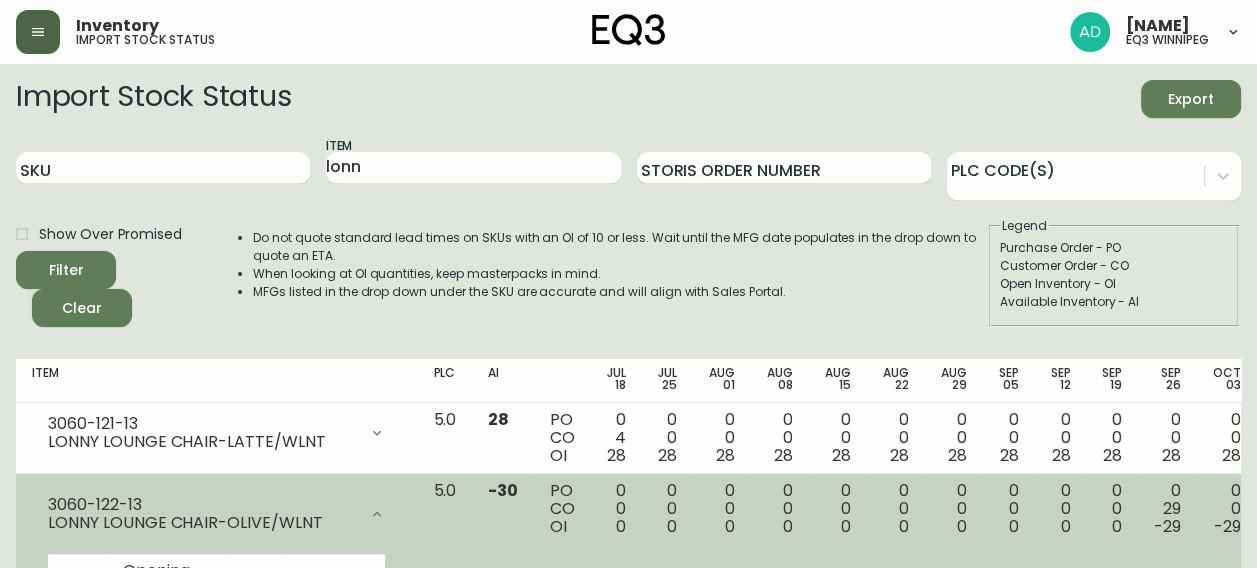 click at bounding box center [377, 514] 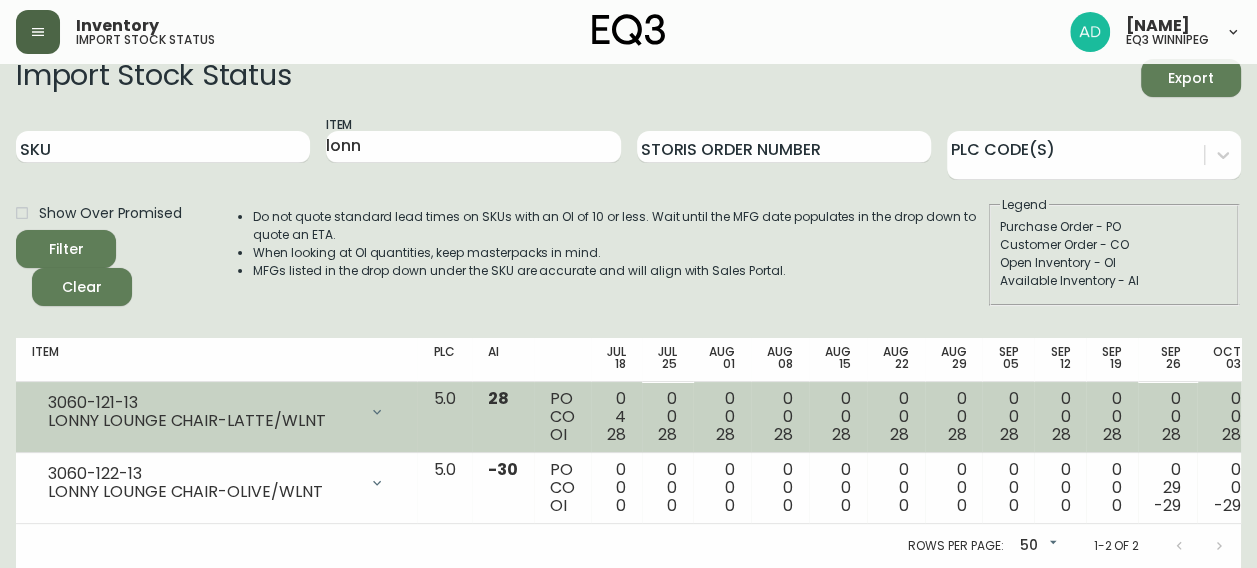 scroll, scrollTop: 36, scrollLeft: 0, axis: vertical 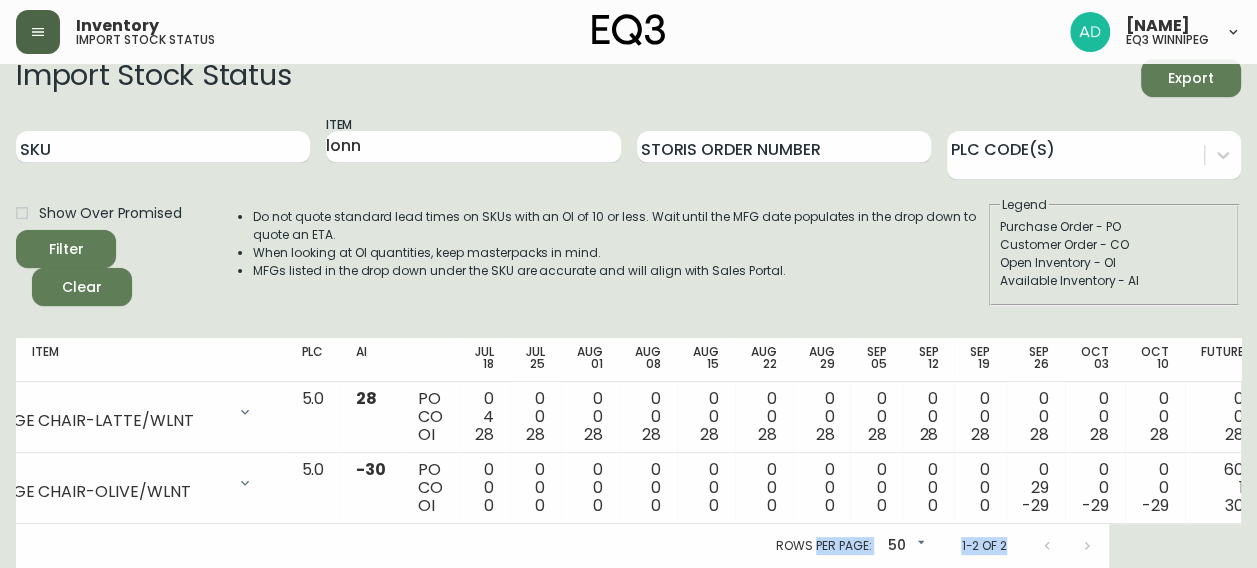 drag, startPoint x: 945, startPoint y: 567, endPoint x: 1172, endPoint y: 568, distance: 227.0022 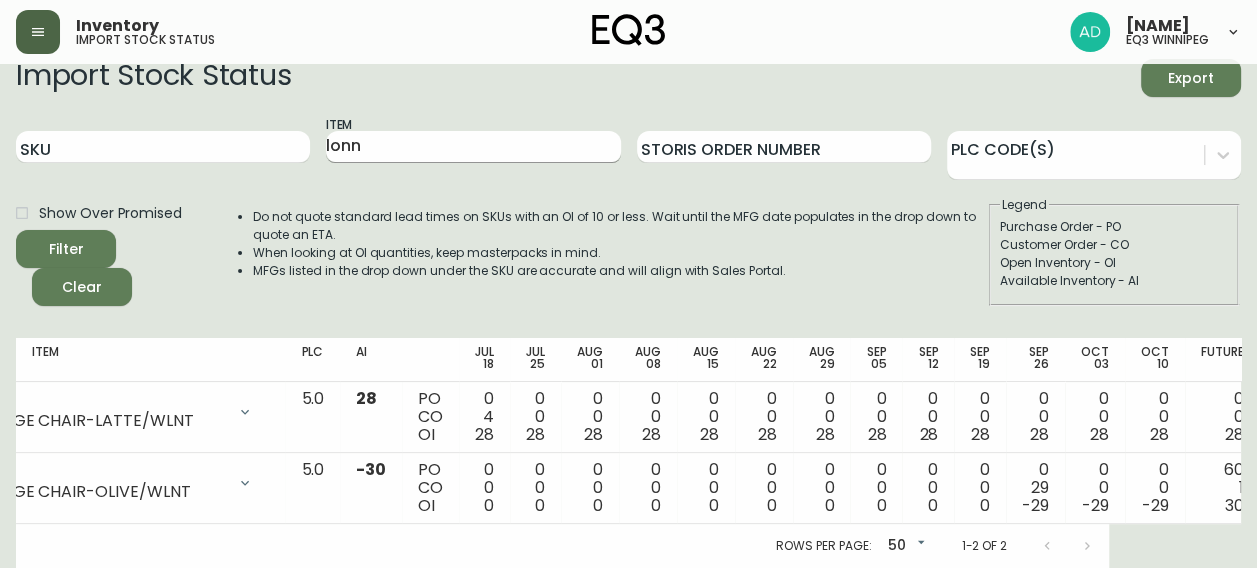 click on "lonn" at bounding box center [473, 147] 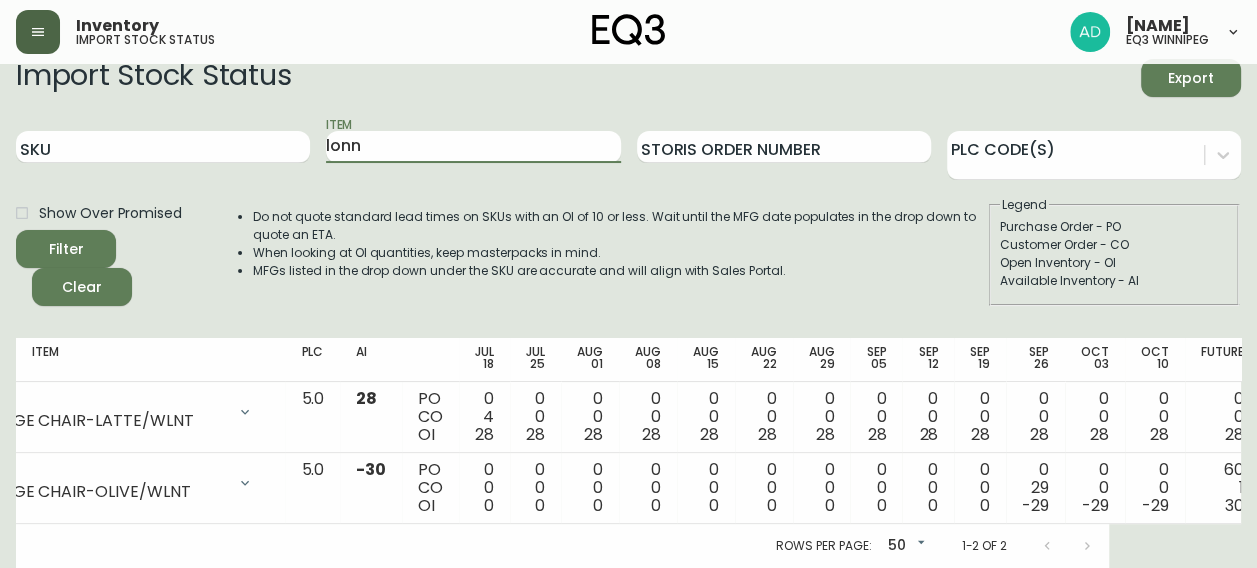 drag, startPoint x: 366, startPoint y: 125, endPoint x: 314, endPoint y: 124, distance: 52.009613 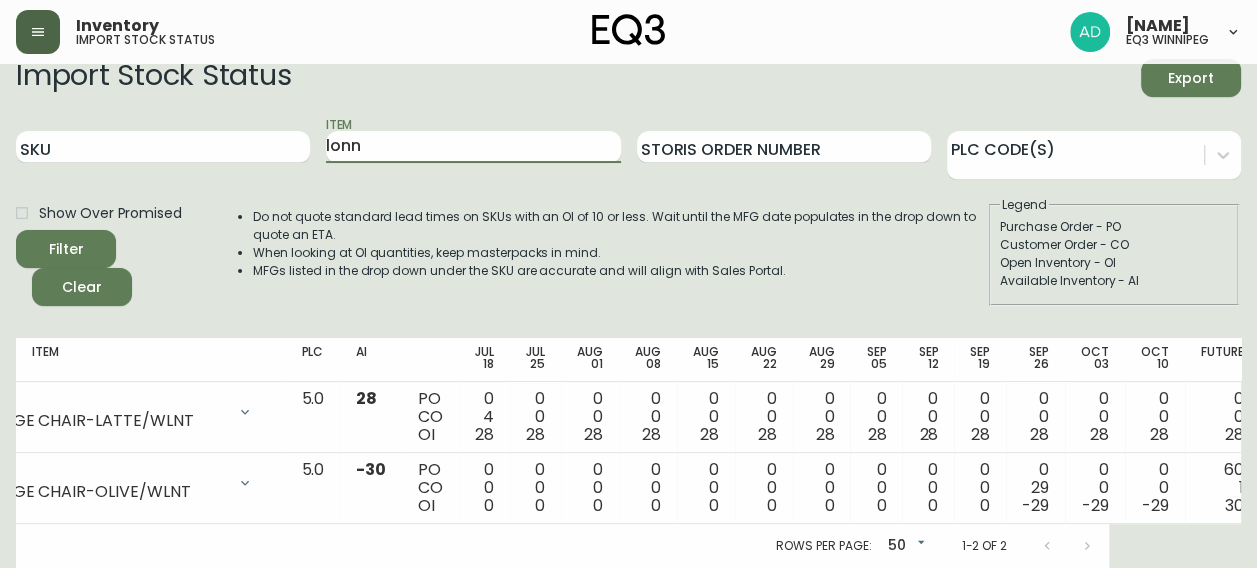 click on "SKU Item lonn Storis Order Number PLC Code(s)" at bounding box center [628, 147] 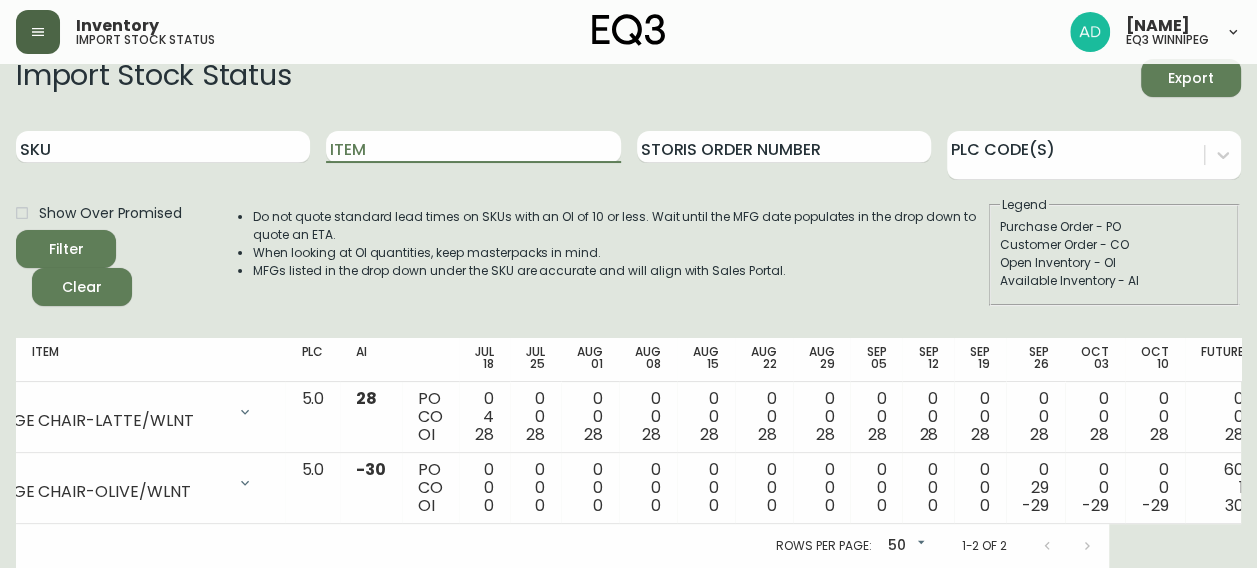 type 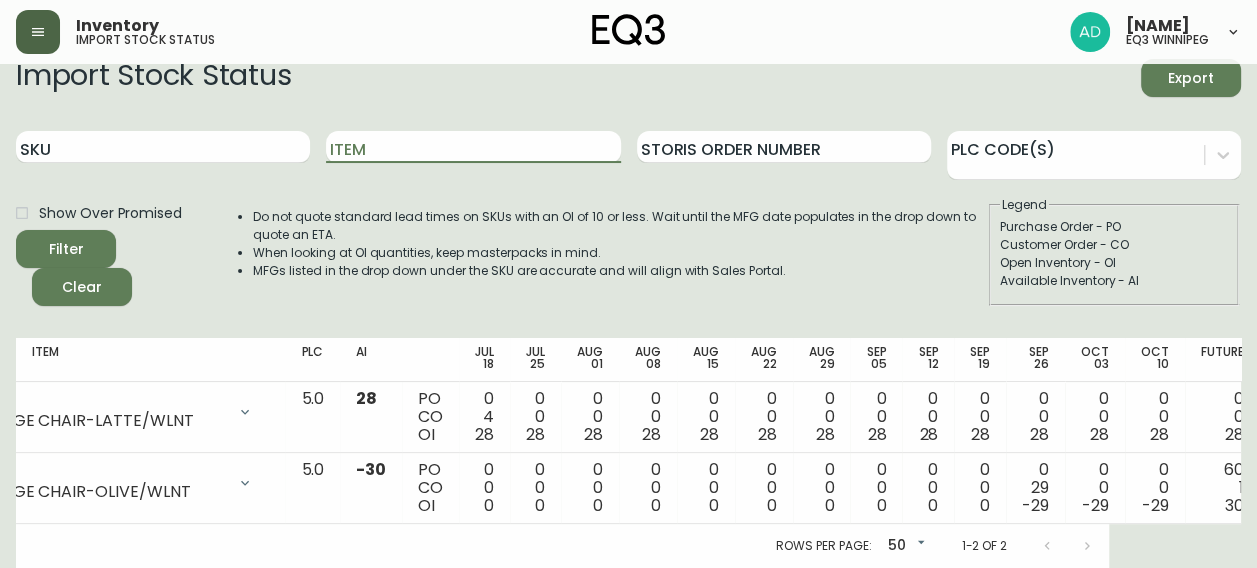 click on "Filter" at bounding box center (66, 249) 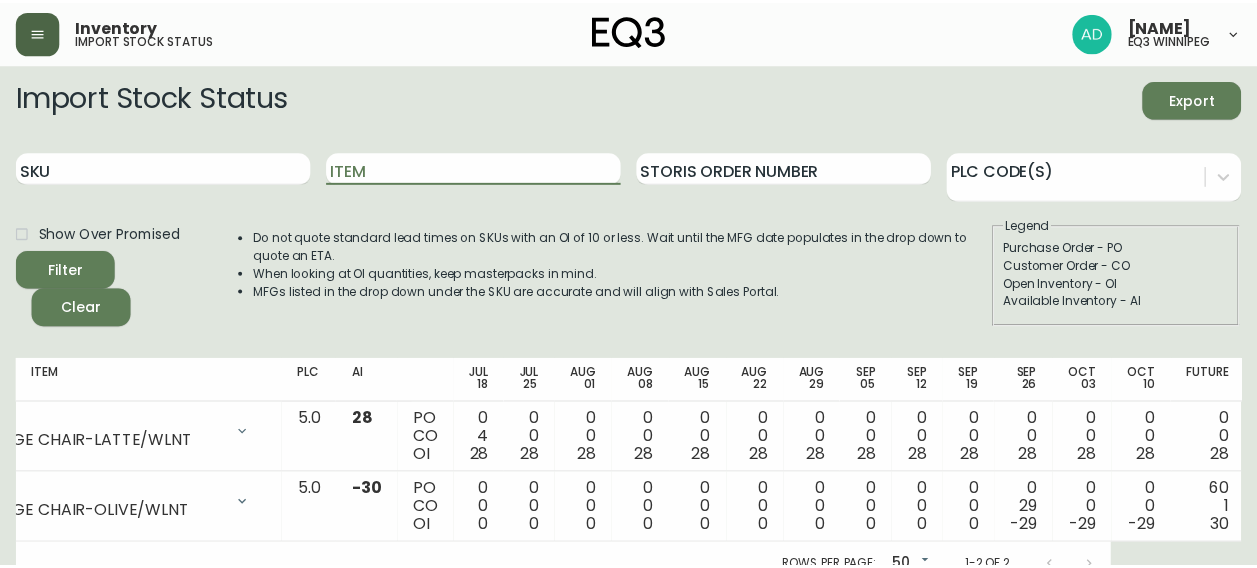 scroll, scrollTop: 0, scrollLeft: 0, axis: both 